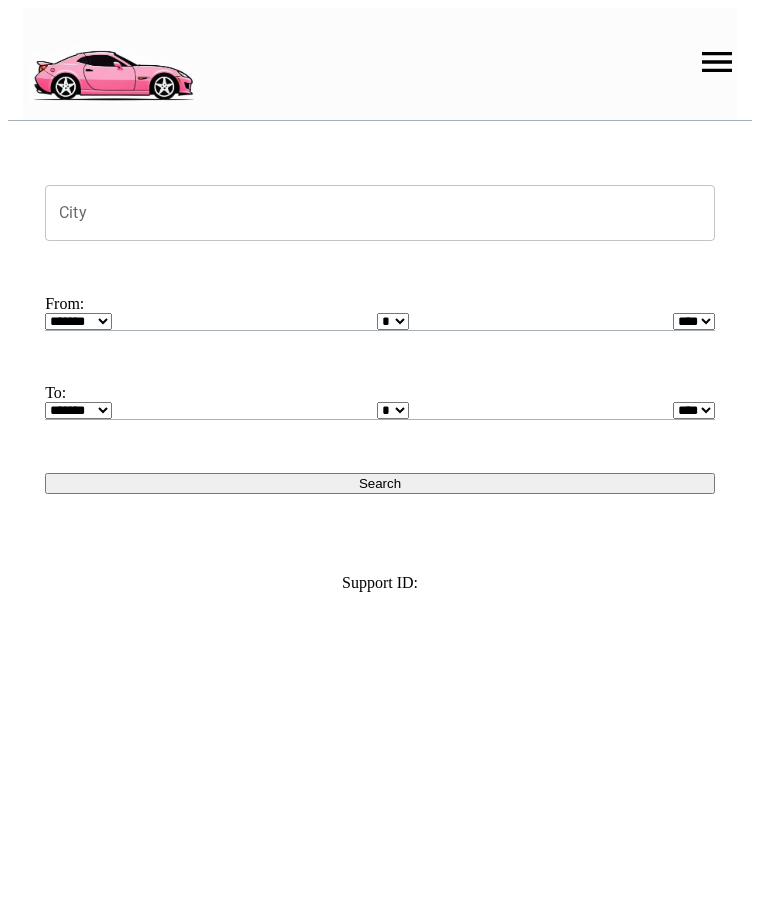 scroll, scrollTop: 0, scrollLeft: 0, axis: both 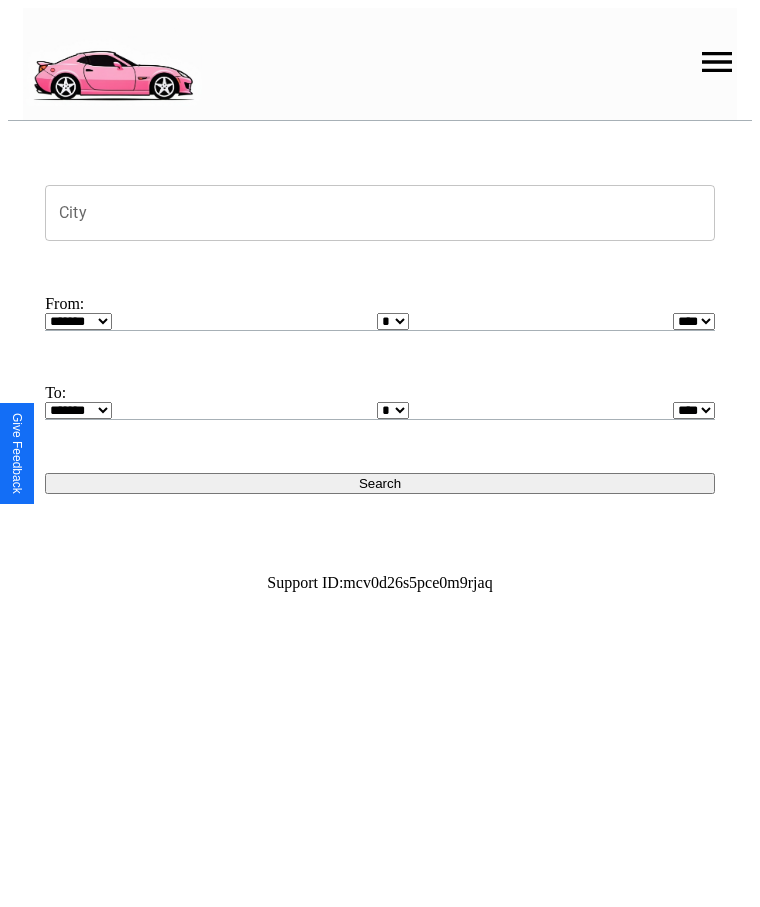 click at bounding box center [717, 62] 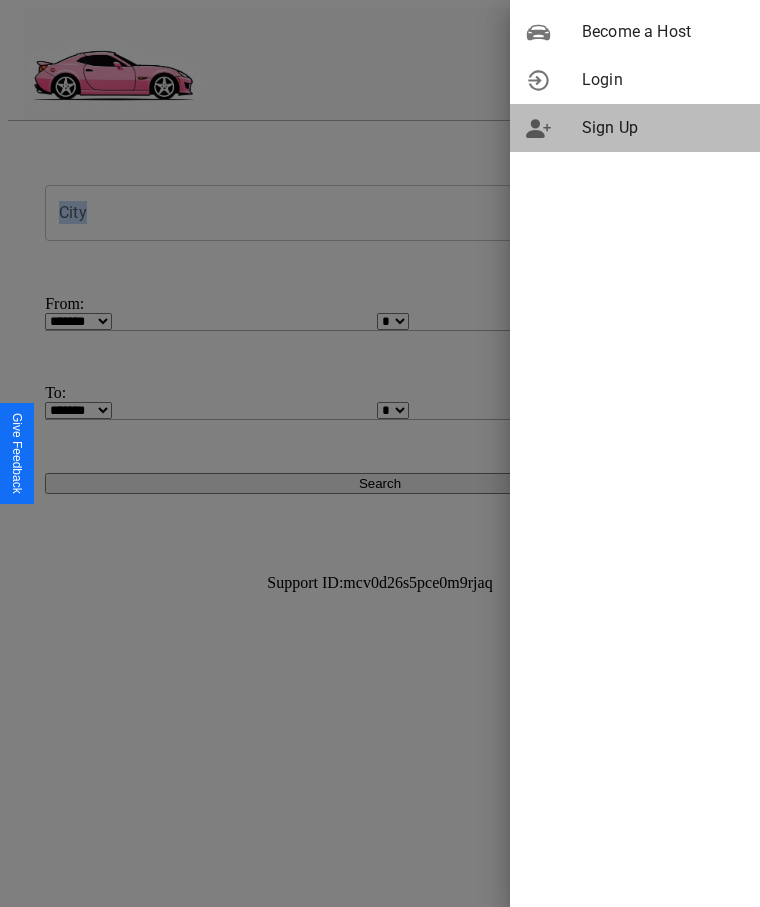 click on "Sign Up" at bounding box center (663, 128) 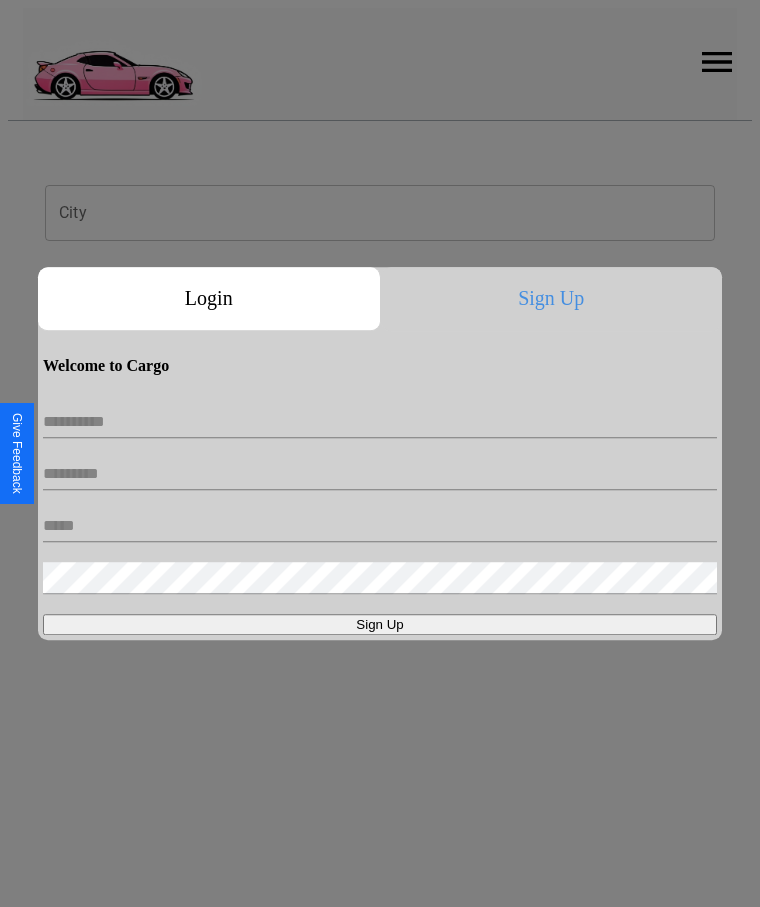 click at bounding box center [380, 422] 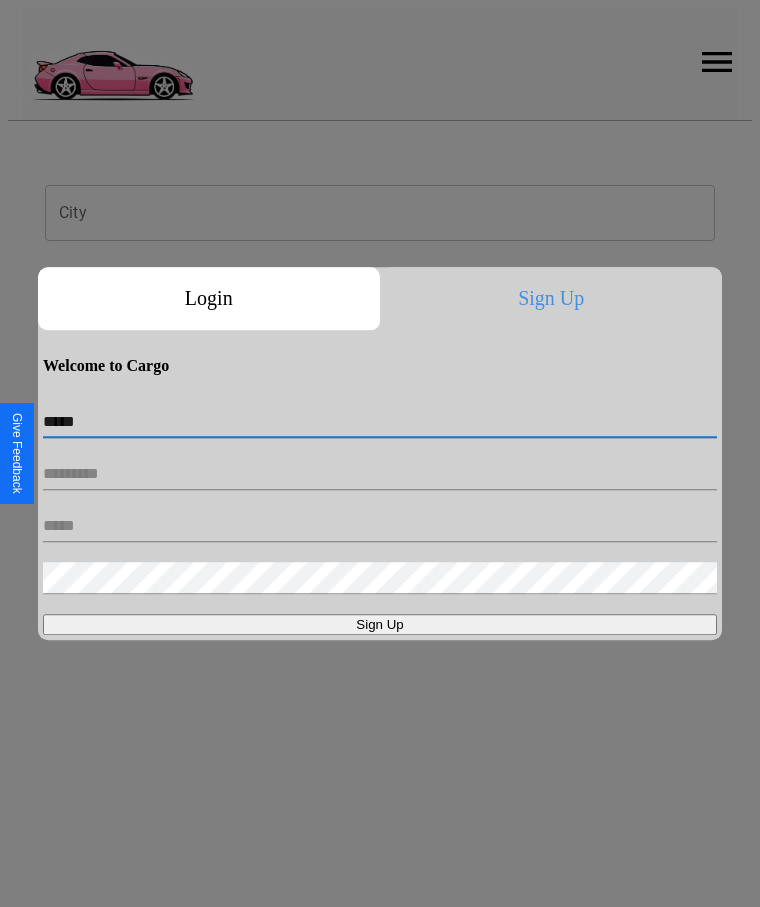 type on "*****" 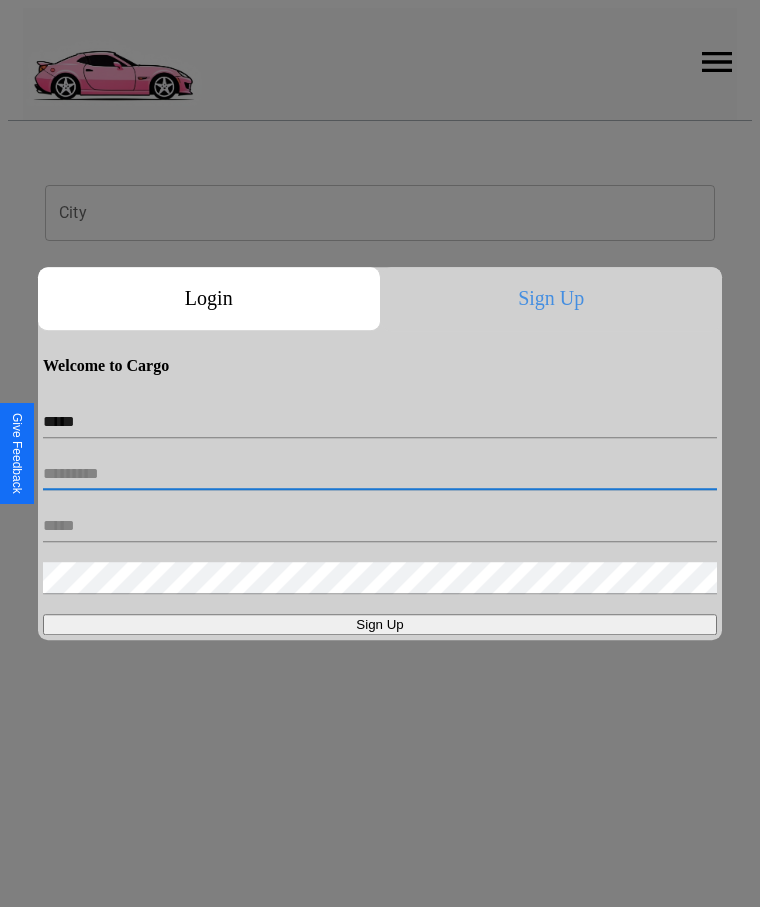 click at bounding box center (380, 474) 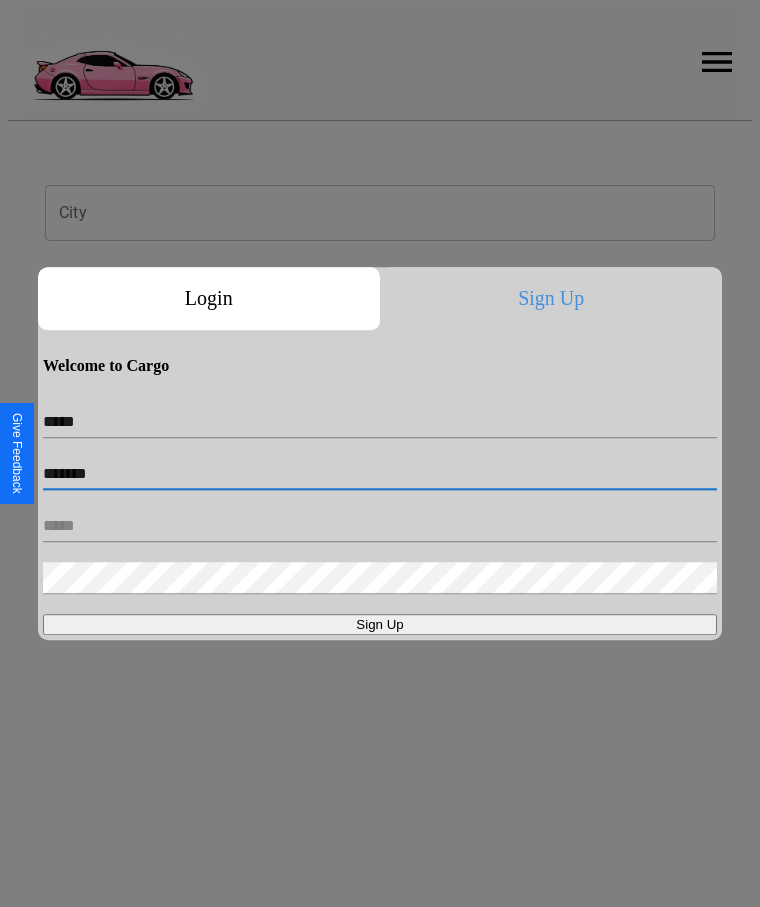 type on "*******" 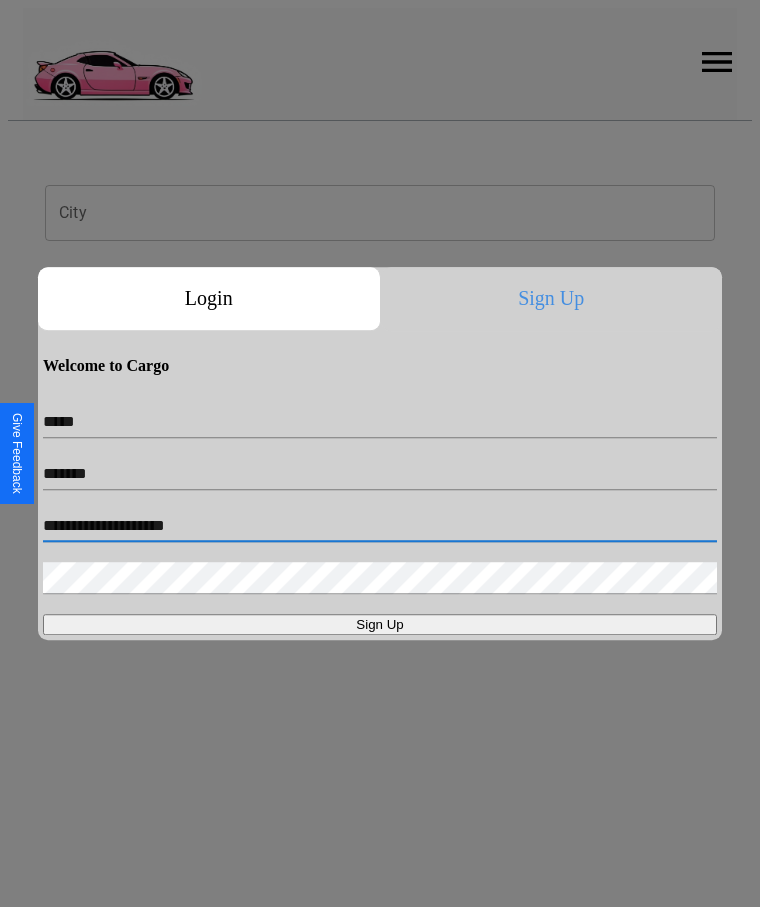 type on "**********" 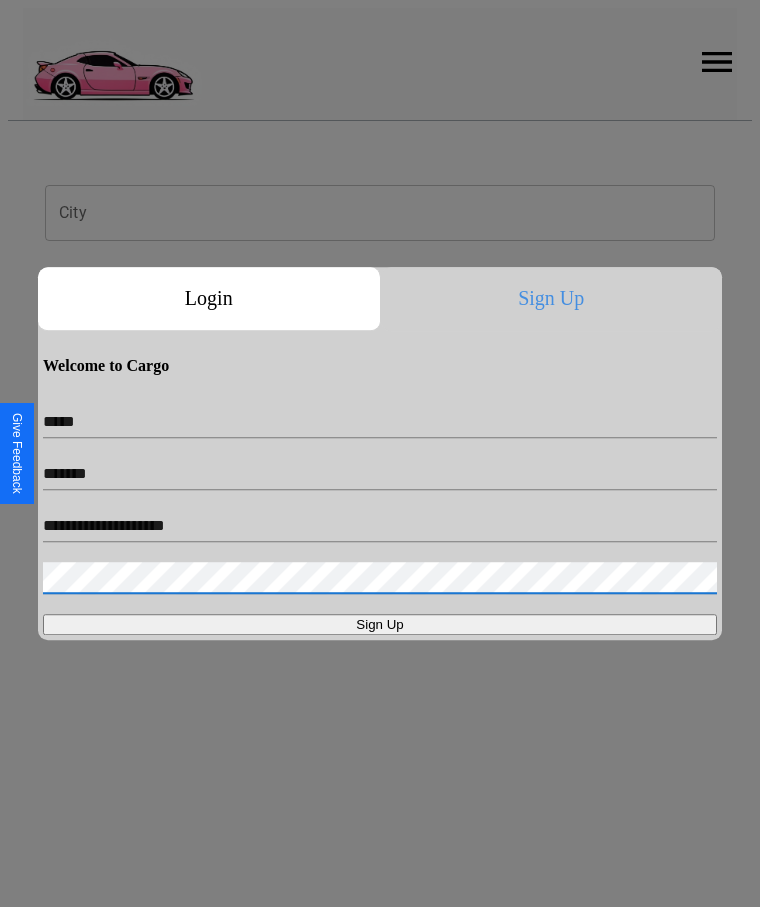 click on "Sign Up" at bounding box center [380, 624] 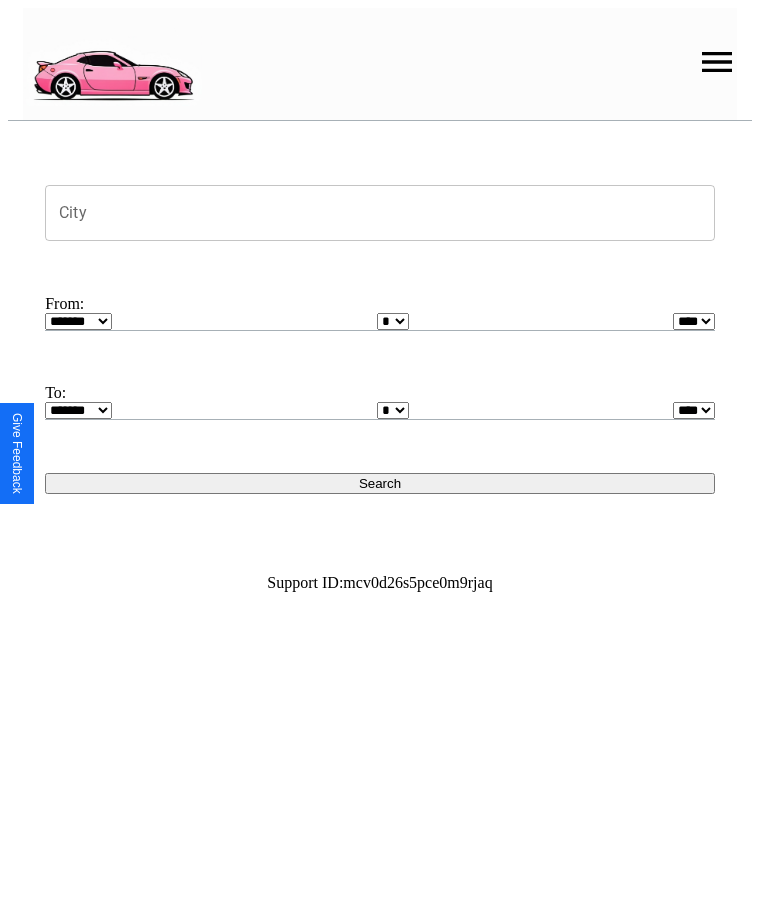 click on "City" at bounding box center [380, 213] 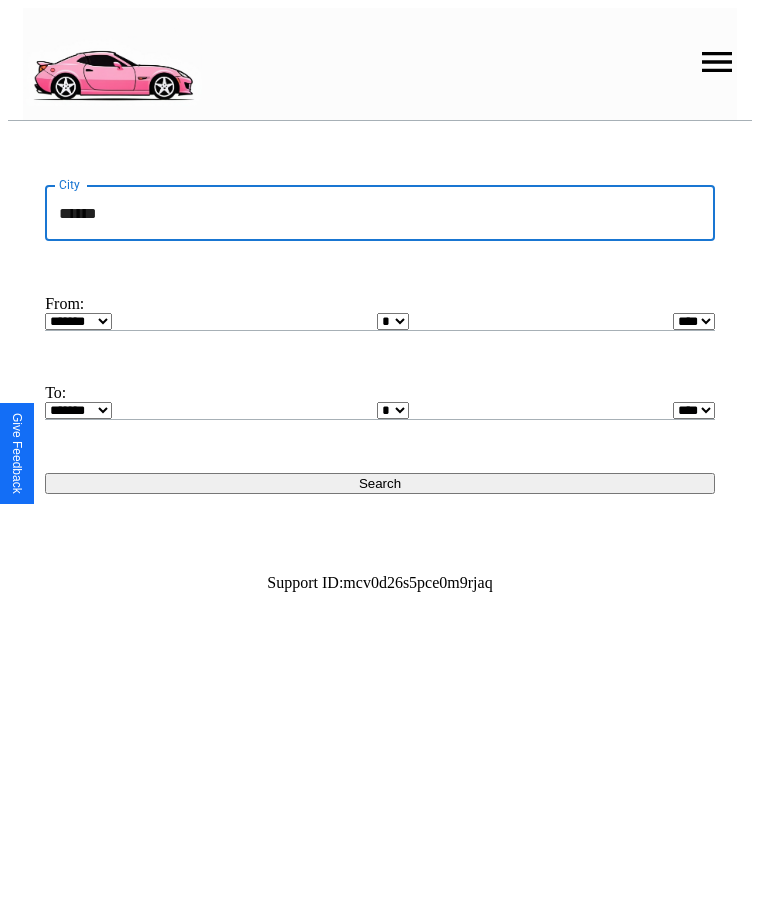 type on "******" 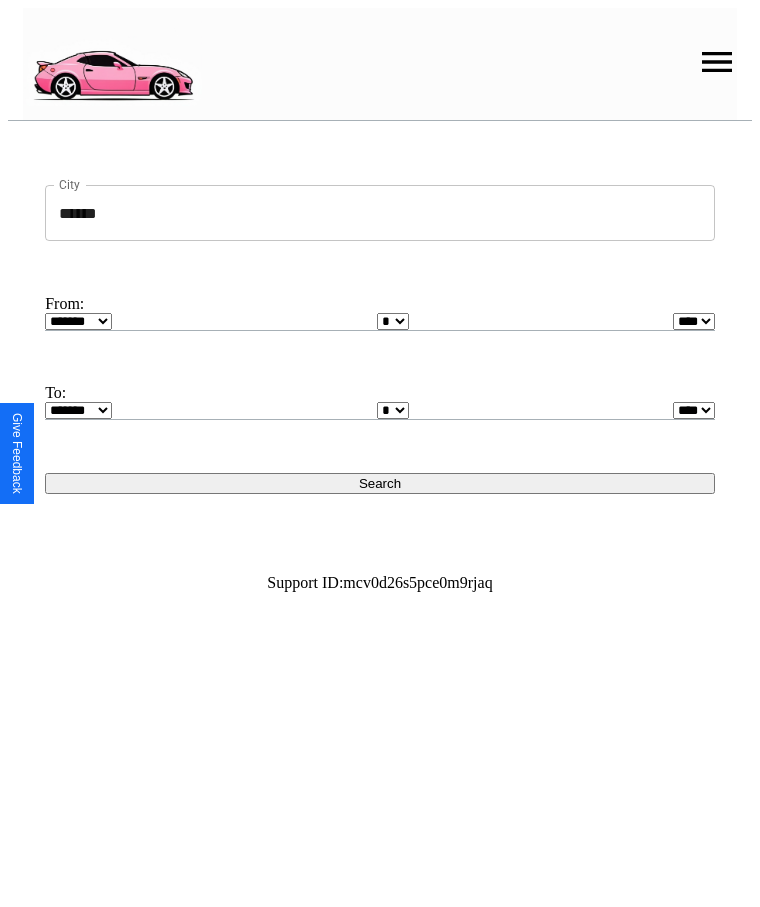 click on "******* ******** ***** ***** *** **** **** ****** ********* ******* ******** ********" at bounding box center [78, 321] 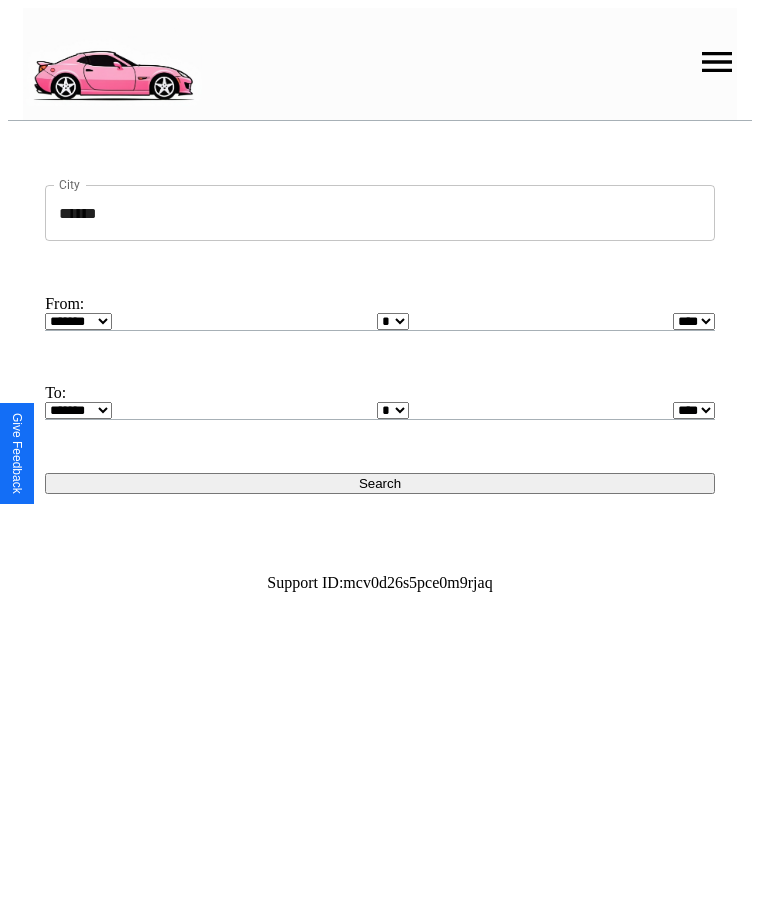 click on "* * * * * * * * * ** ** ** ** ** ** ** ** ** ** ** ** ** ** ** ** ** ** ** ** ** **" at bounding box center [393, 321] 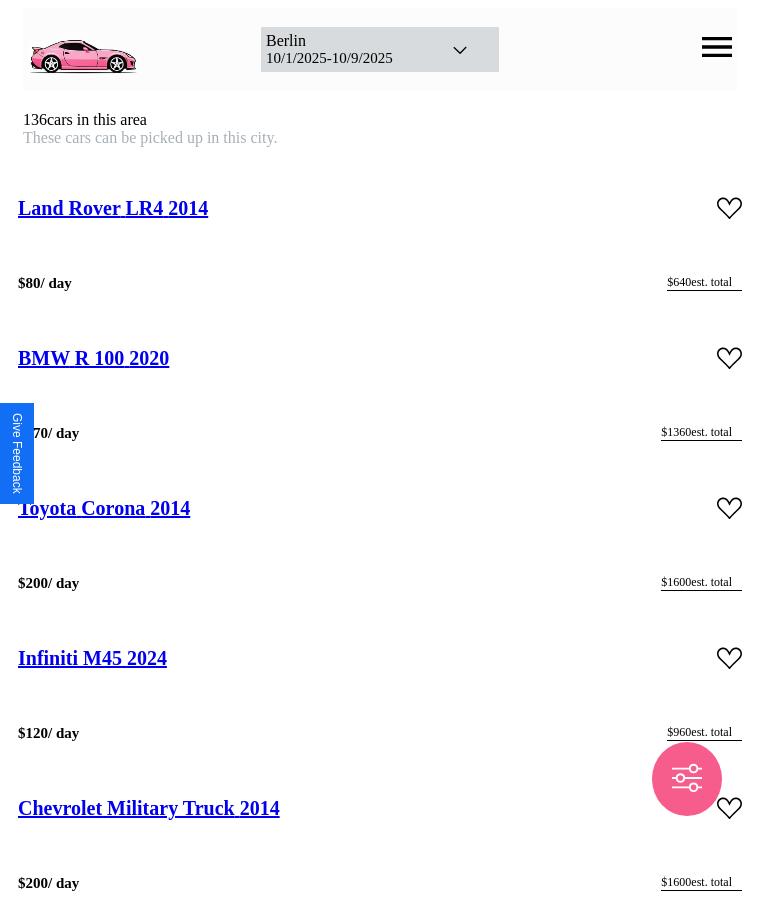 scroll, scrollTop: 27300, scrollLeft: 0, axis: vertical 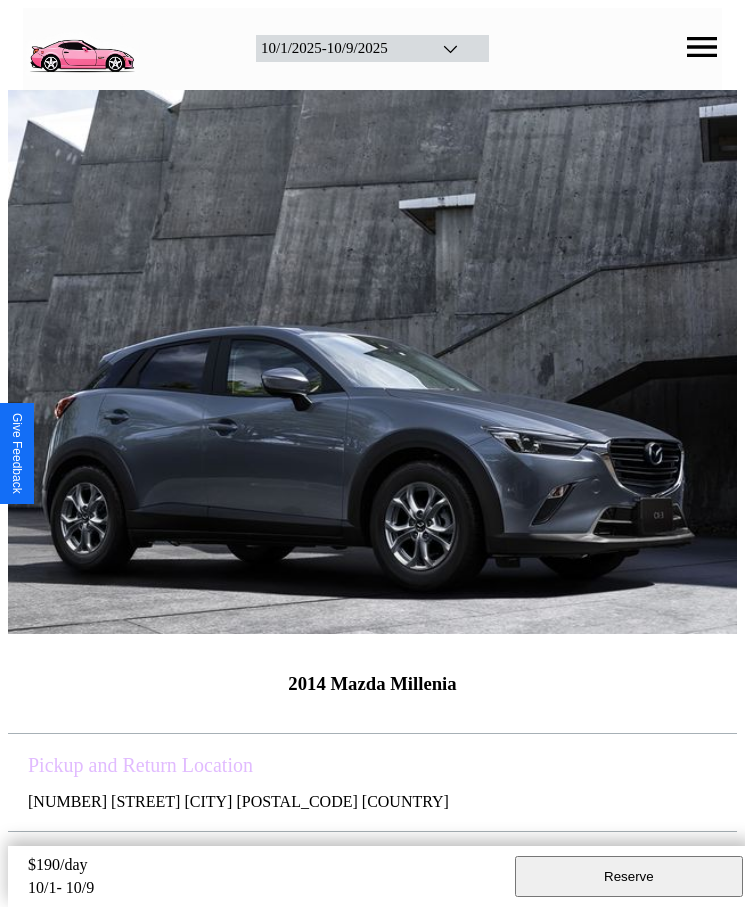 click on "$ 190 /day" at bounding box center [266, 867] 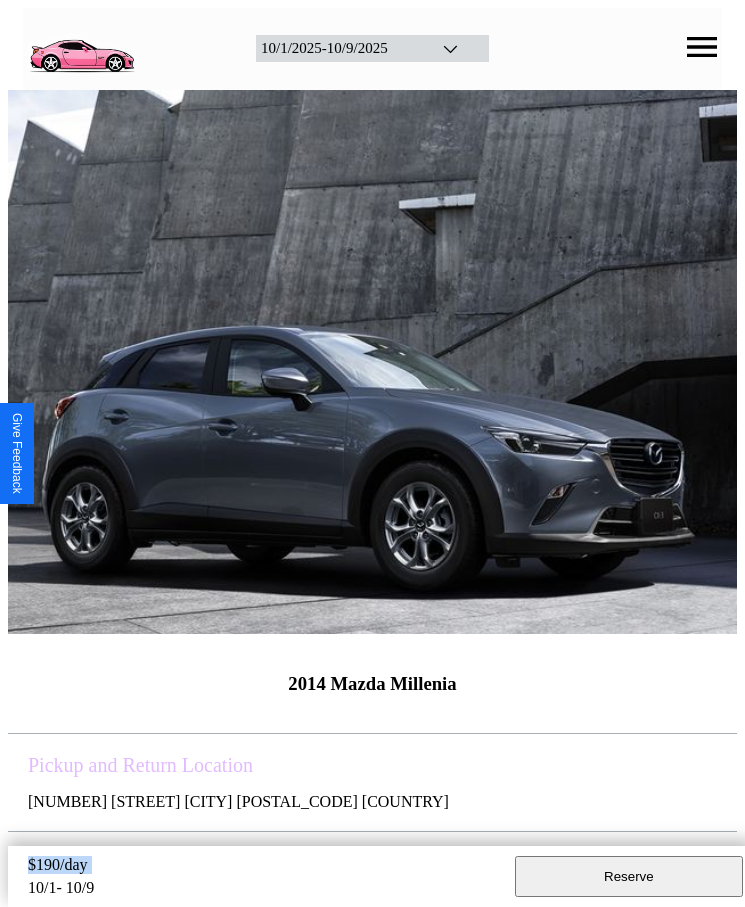 click on "$ 190 /day" at bounding box center (266, 867) 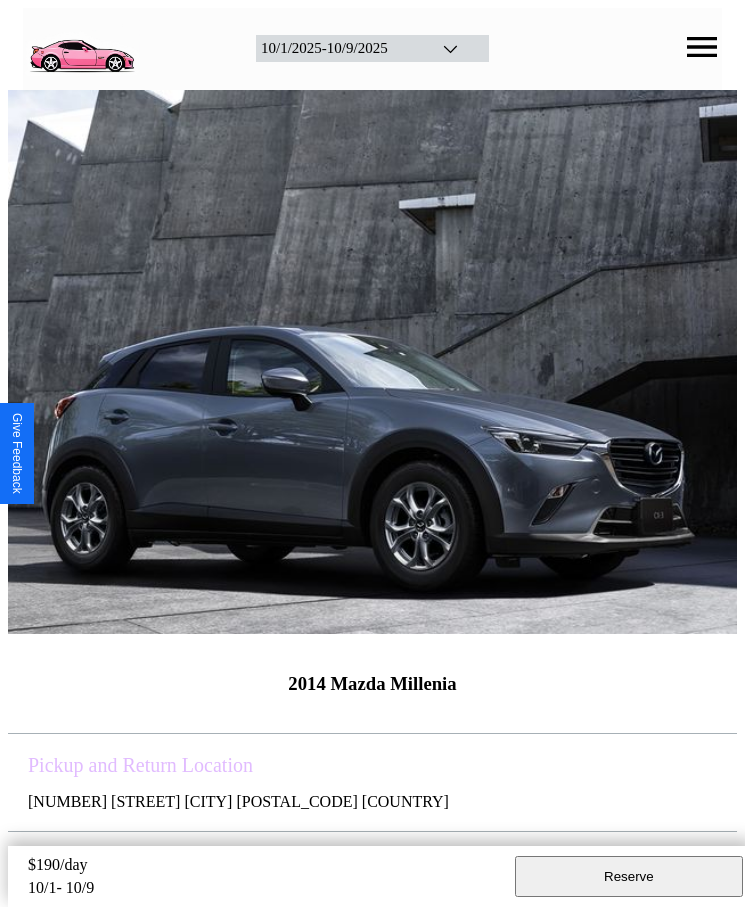 click on "$ 190 /day" at bounding box center (266, 867) 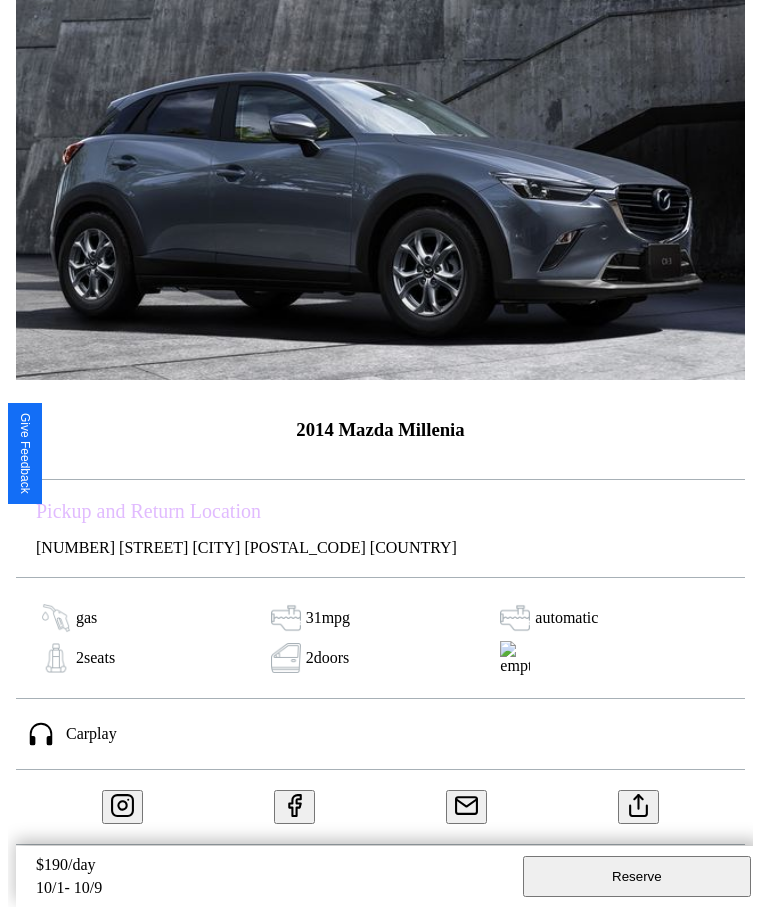 scroll, scrollTop: 343, scrollLeft: 0, axis: vertical 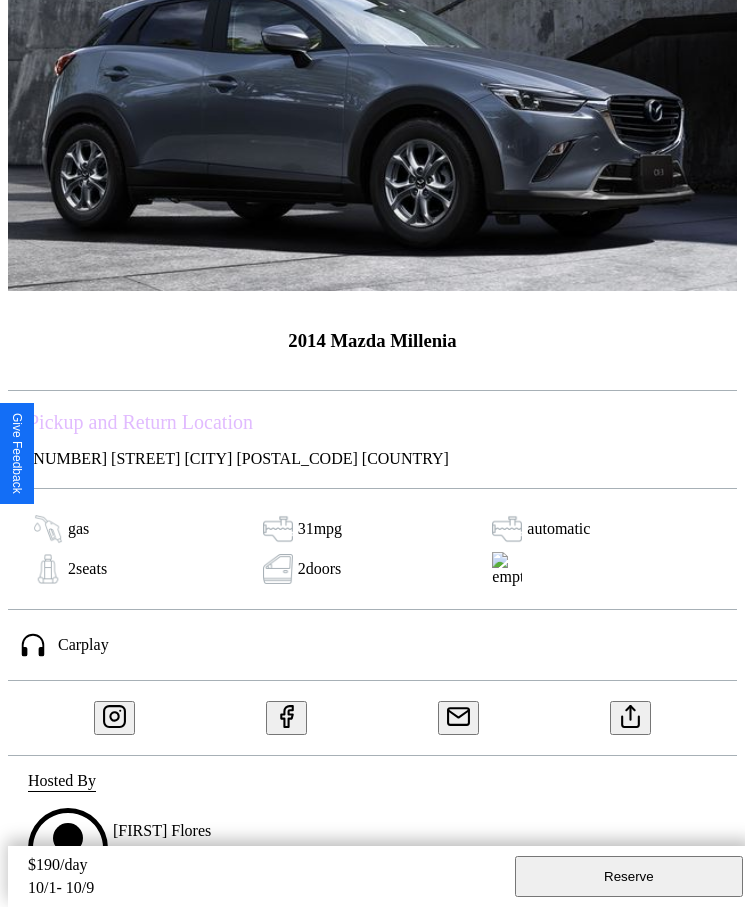 click at bounding box center [631, 714] 